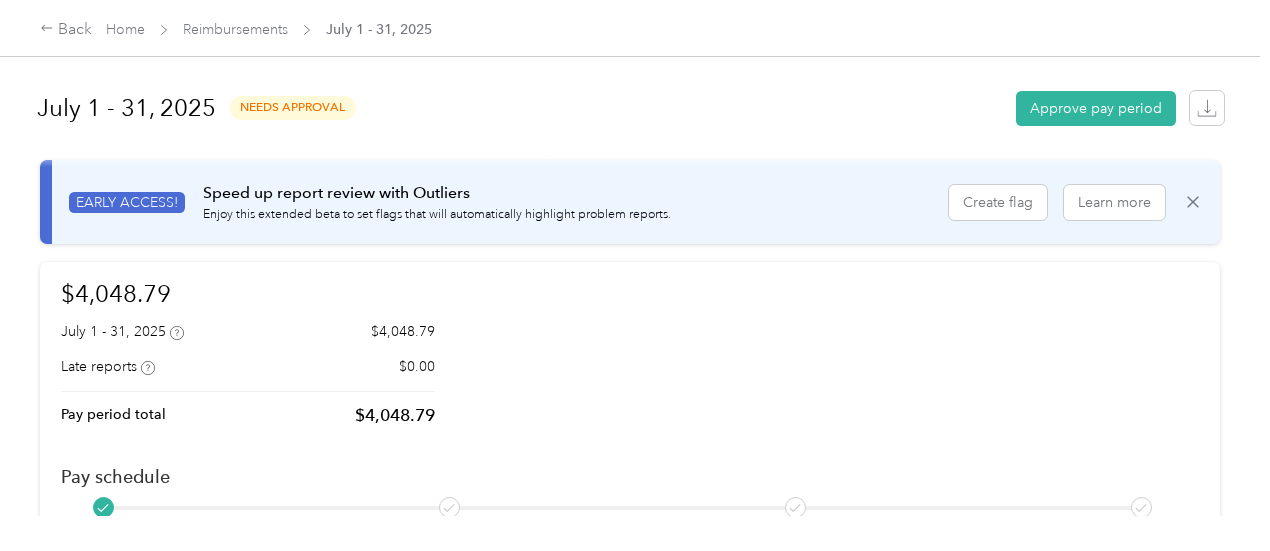 scroll, scrollTop: 0, scrollLeft: 0, axis: both 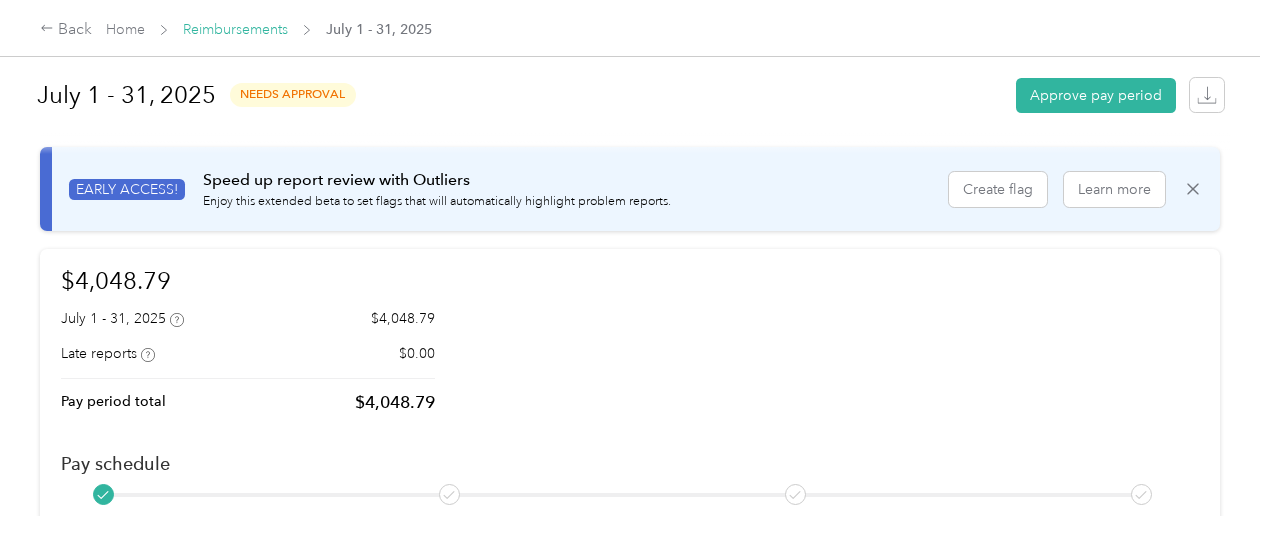 click on "Reimbursements" at bounding box center [235, 29] 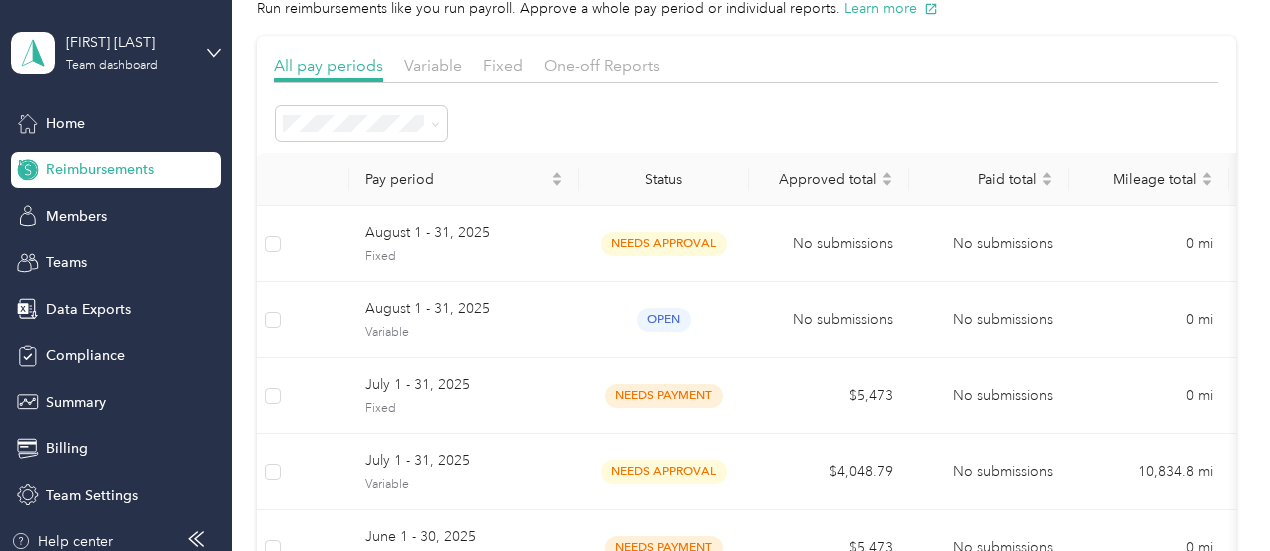 scroll, scrollTop: 92, scrollLeft: 0, axis: vertical 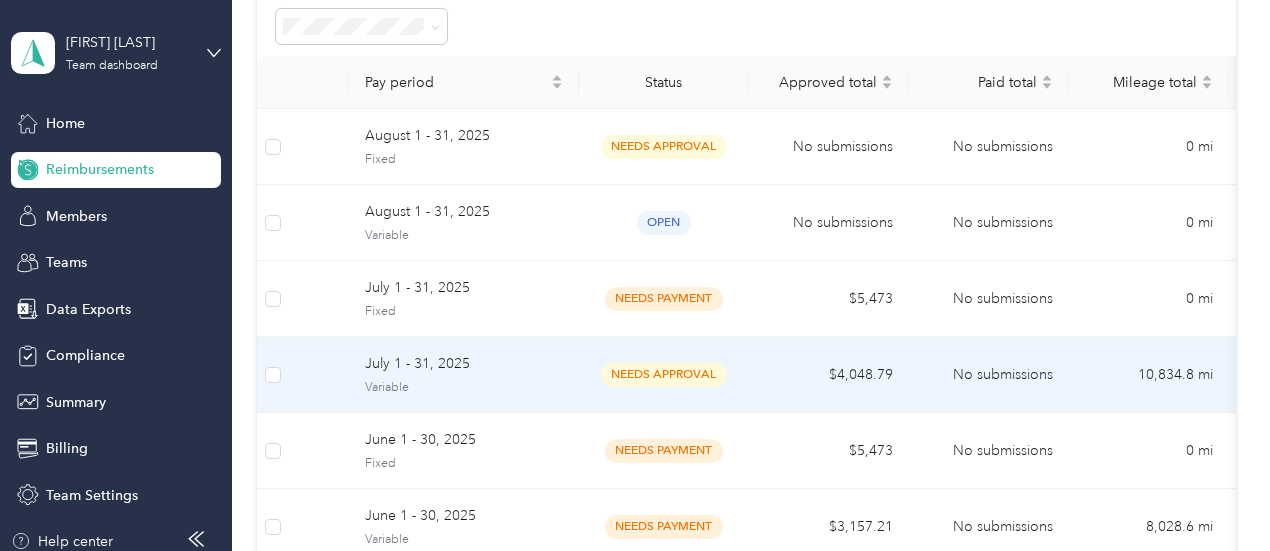 click on "needs approval" at bounding box center [664, 374] 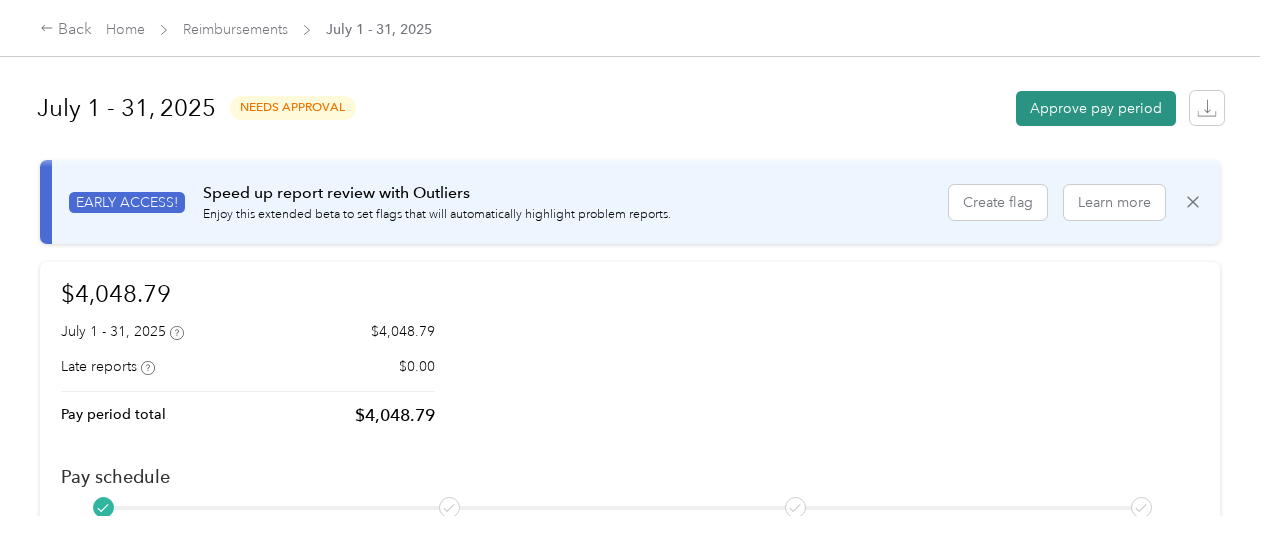 click on "Approve pay period" at bounding box center (1096, 108) 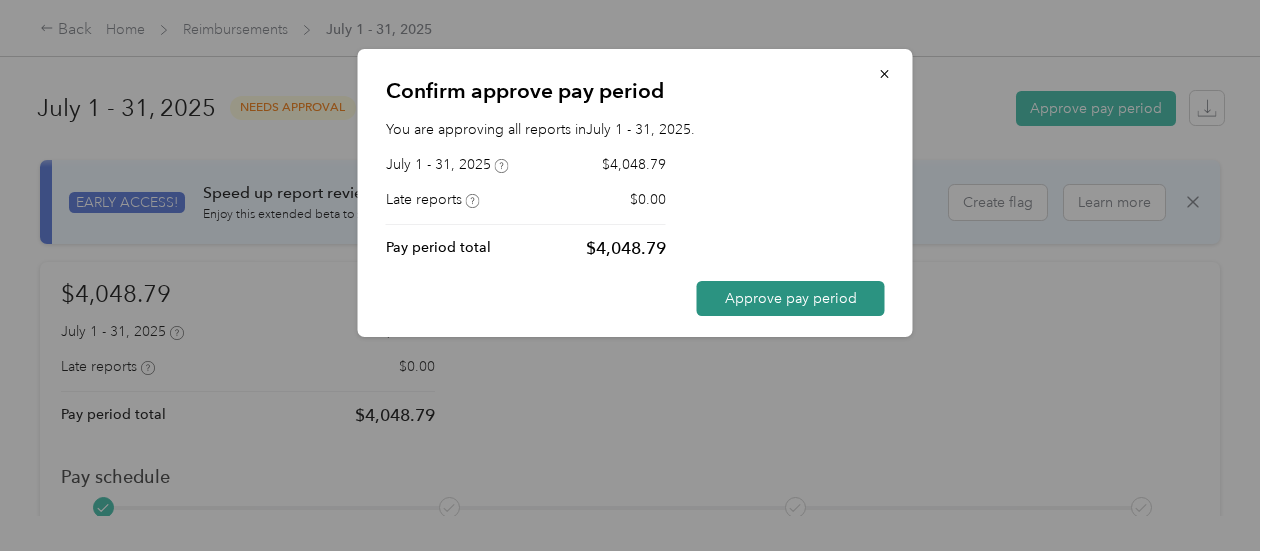 click on "Approve pay period" at bounding box center (791, 298) 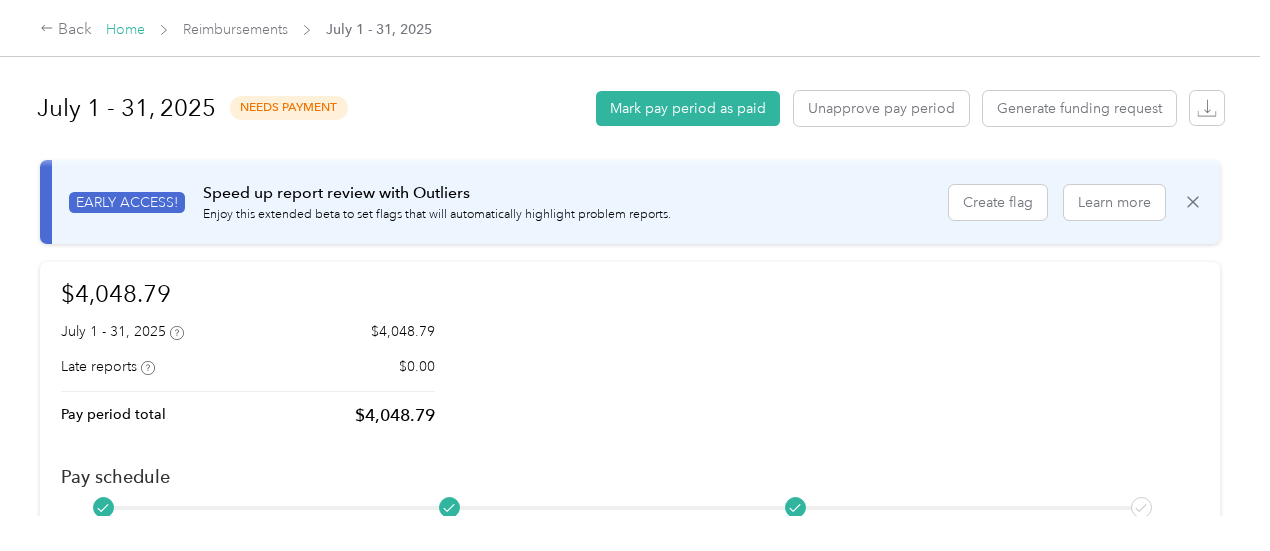 click on "Home" at bounding box center (125, 29) 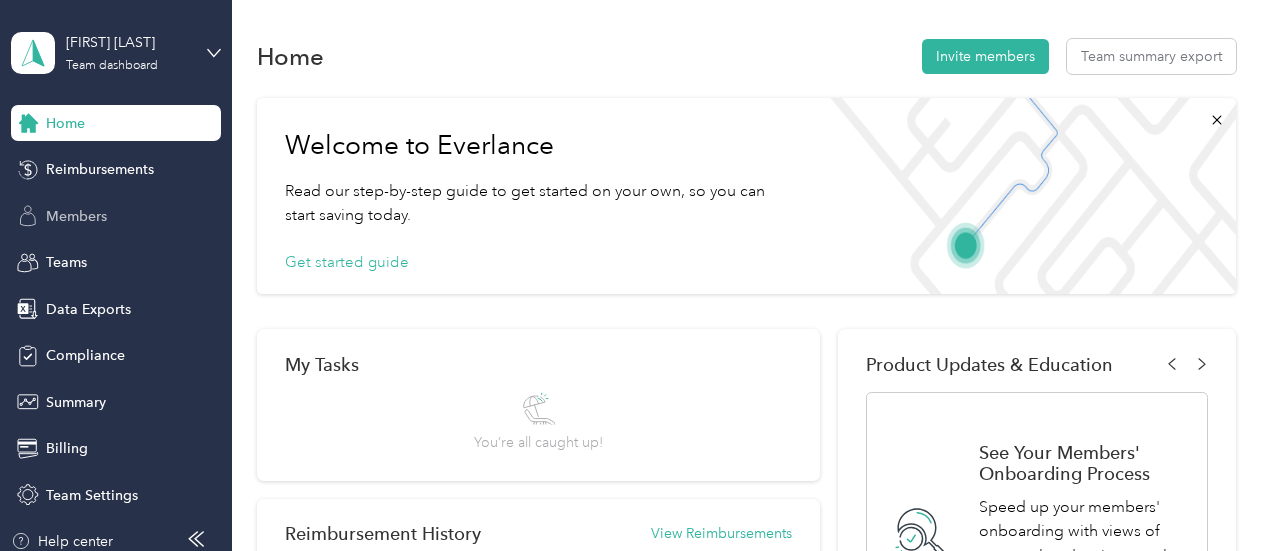 click on "Members" at bounding box center (76, 216) 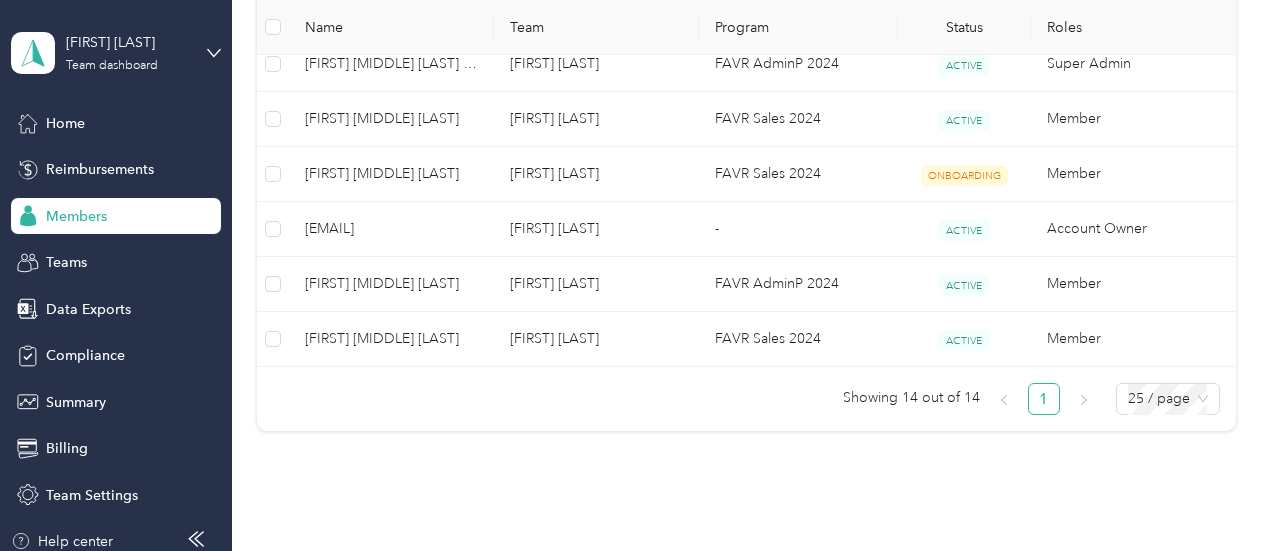 scroll, scrollTop: 992, scrollLeft: 0, axis: vertical 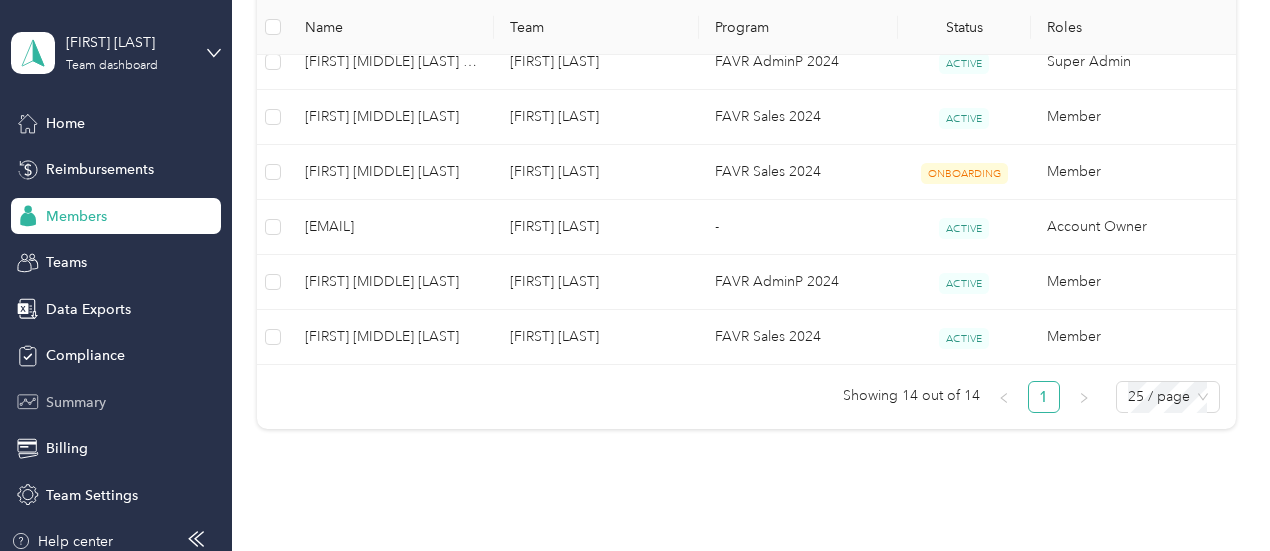 click on "Summary" at bounding box center (76, 402) 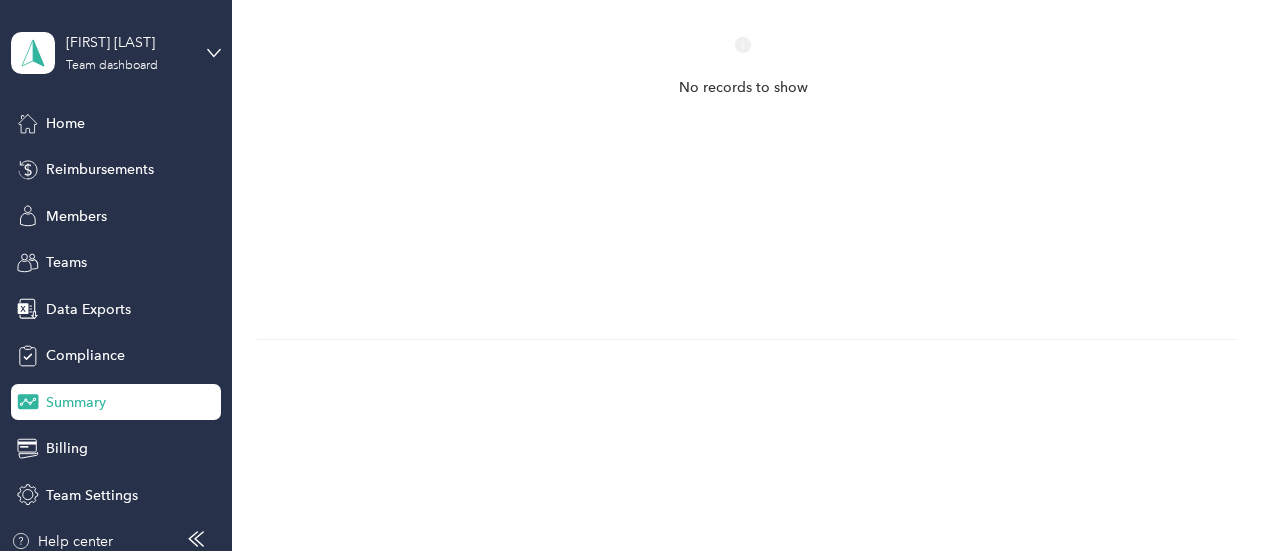 scroll, scrollTop: 980, scrollLeft: 0, axis: vertical 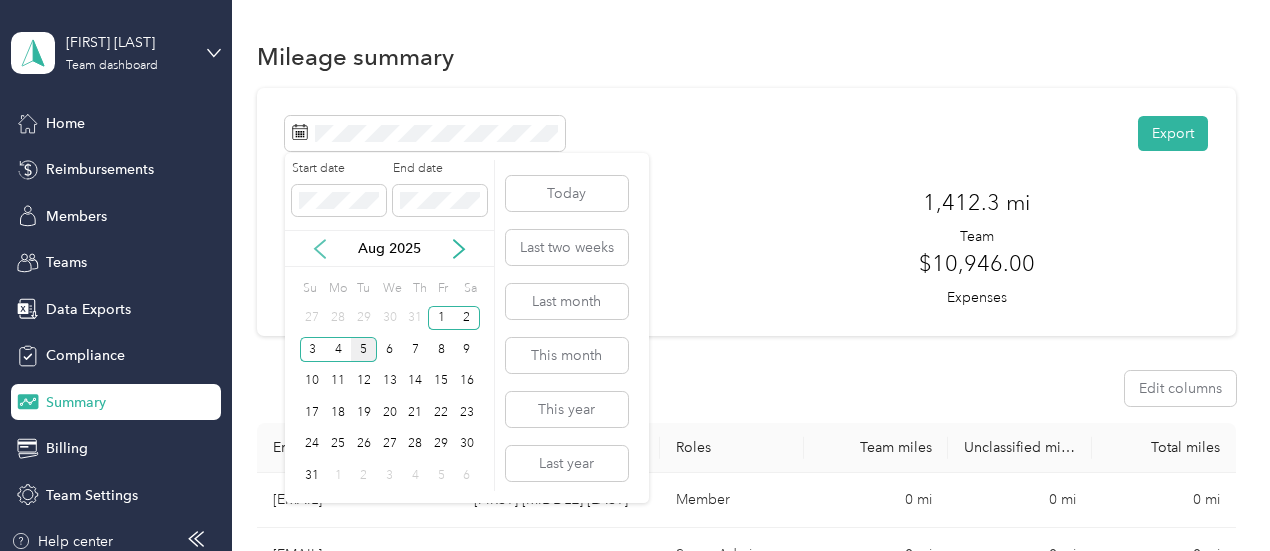 click 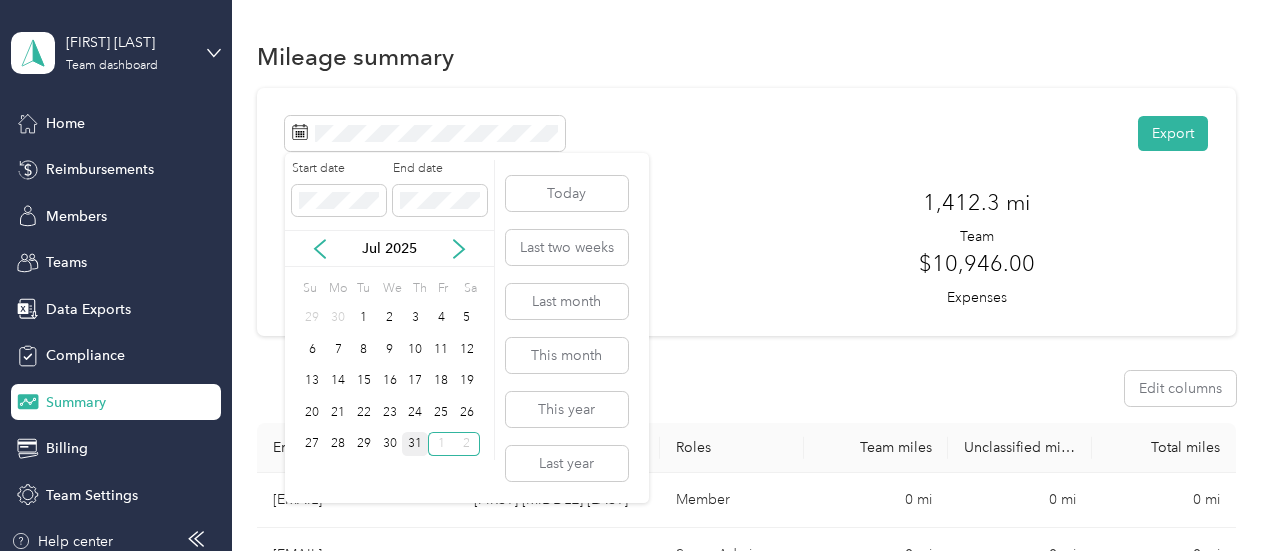 click on "31" at bounding box center [415, 444] 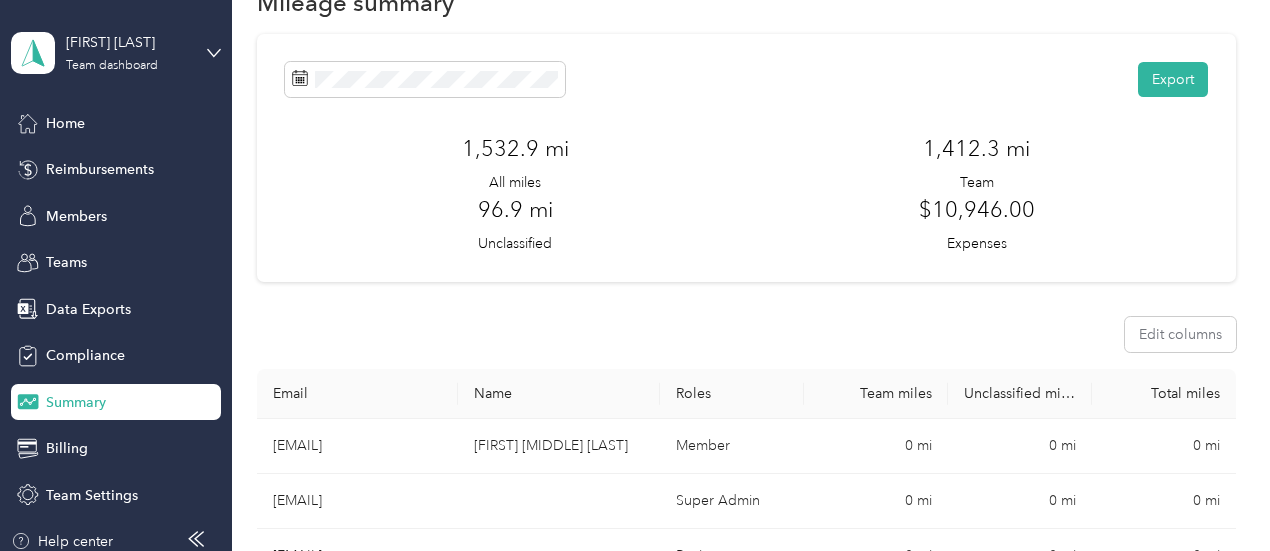 scroll, scrollTop: 0, scrollLeft: 0, axis: both 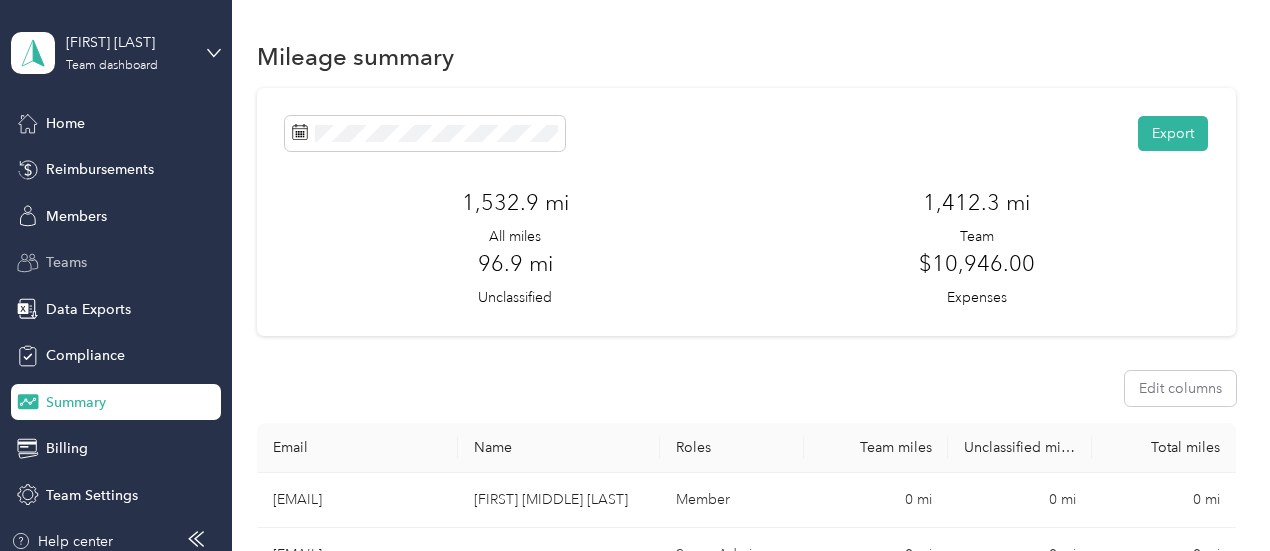 click on "Teams" at bounding box center (66, 262) 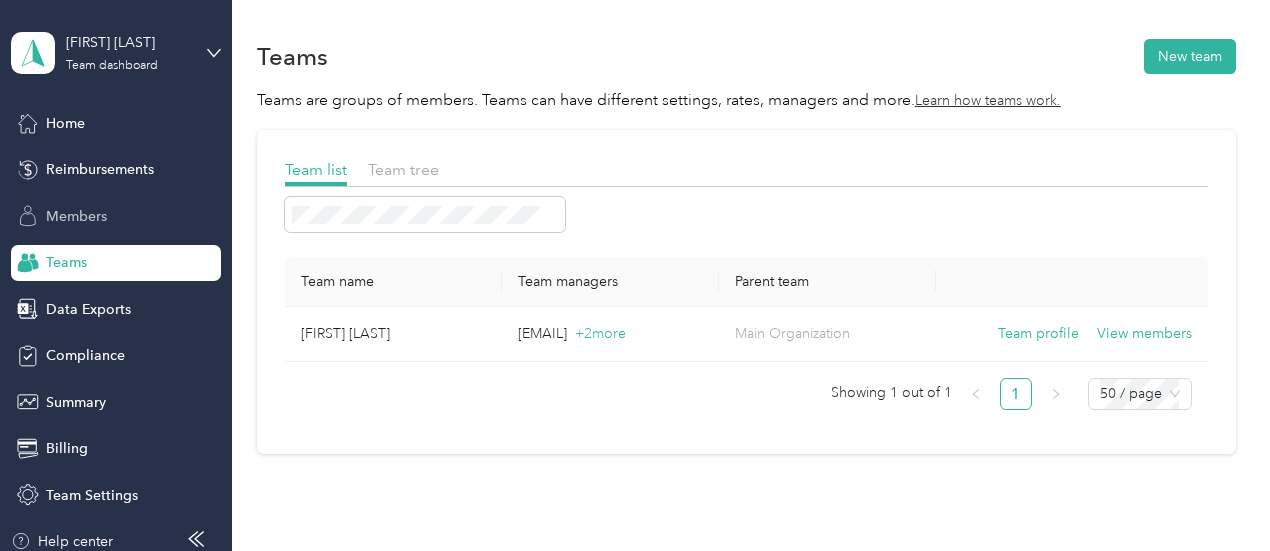click on "Members" at bounding box center (76, 216) 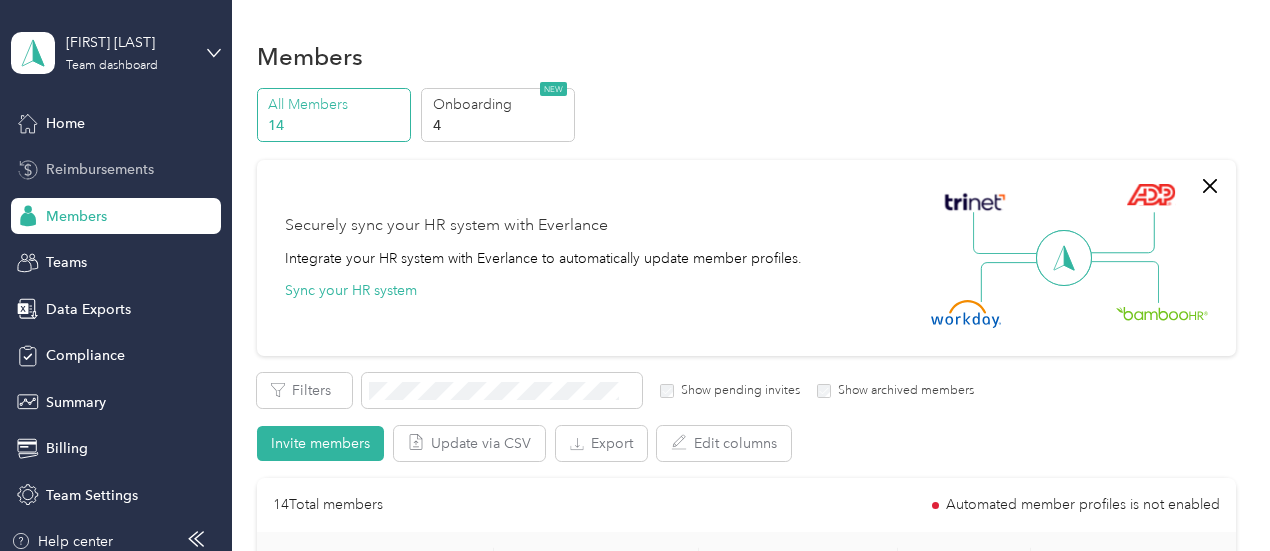 click on "Reimbursements" at bounding box center (100, 169) 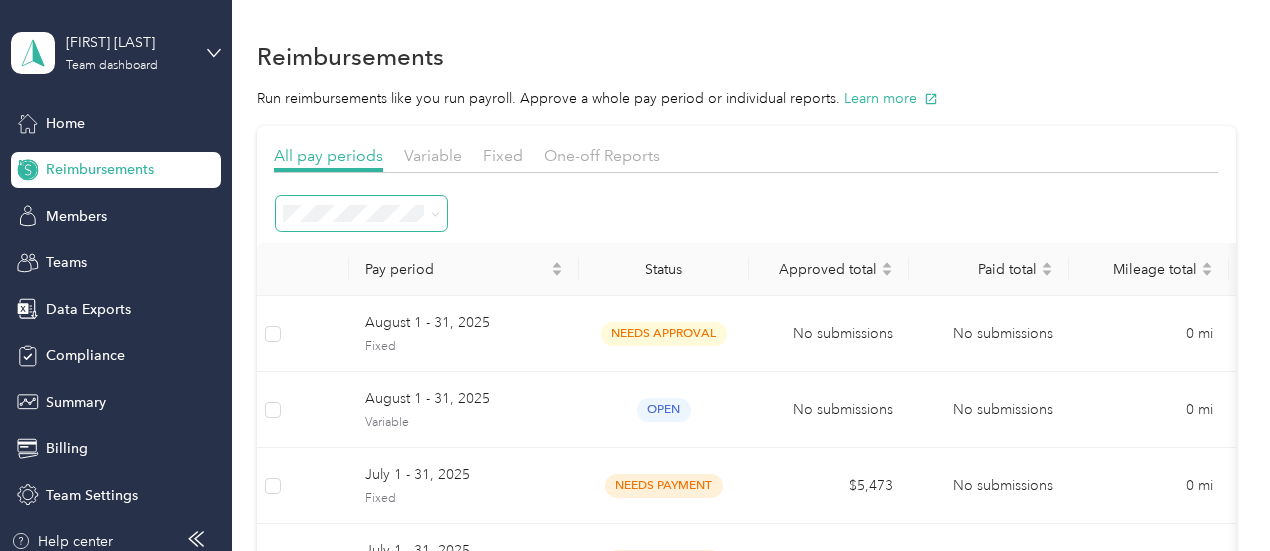 click 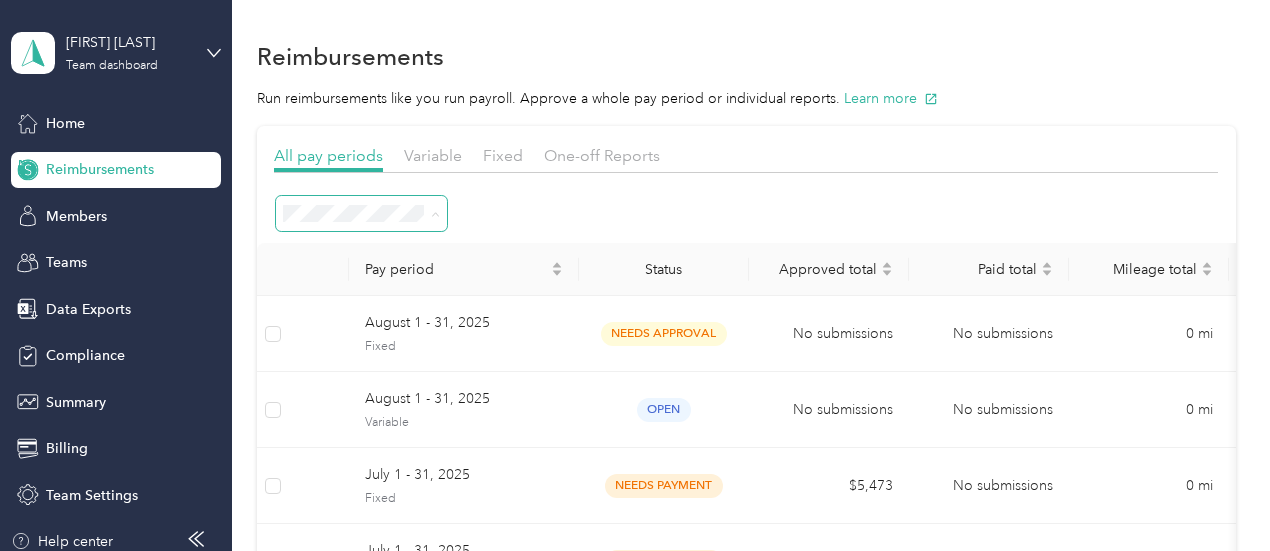 click on "Approved" at bounding box center [362, 390] 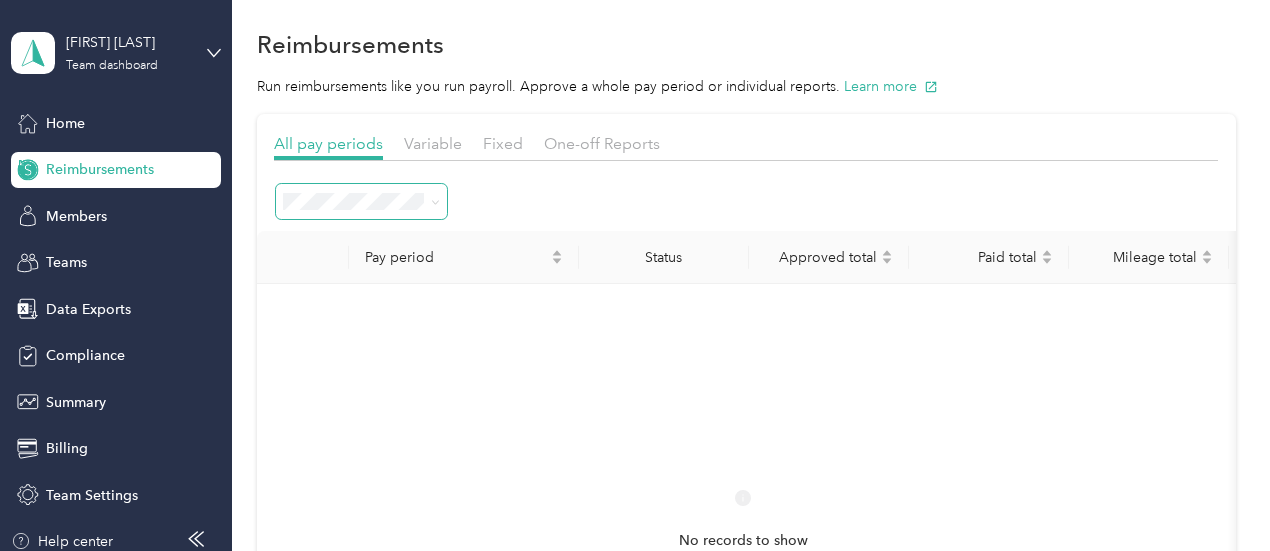scroll, scrollTop: 0, scrollLeft: 0, axis: both 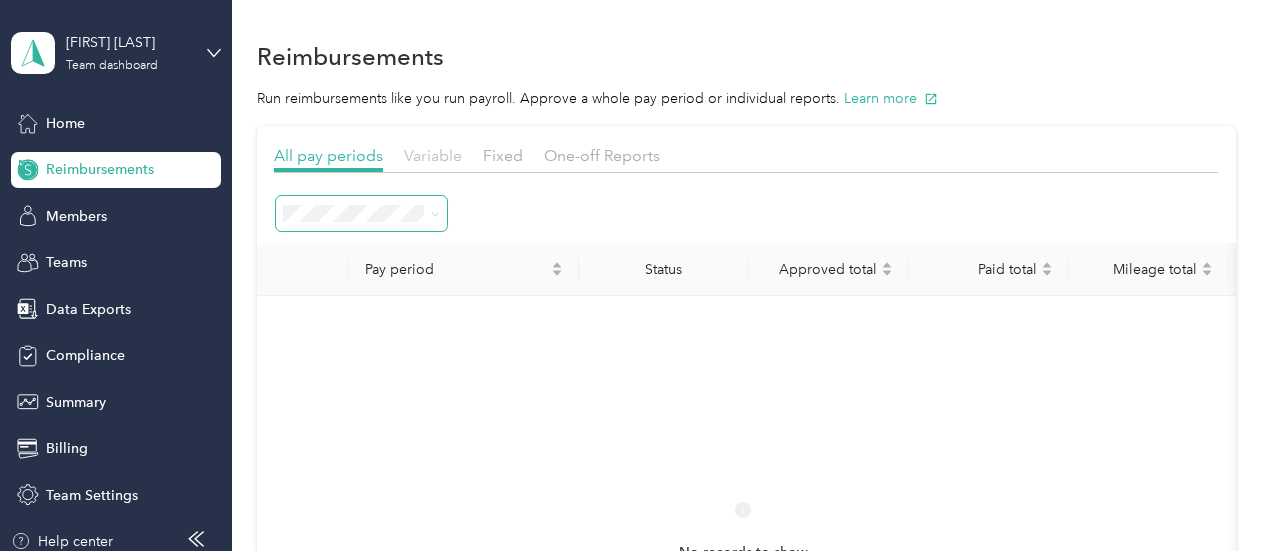click on "Variable" at bounding box center (433, 155) 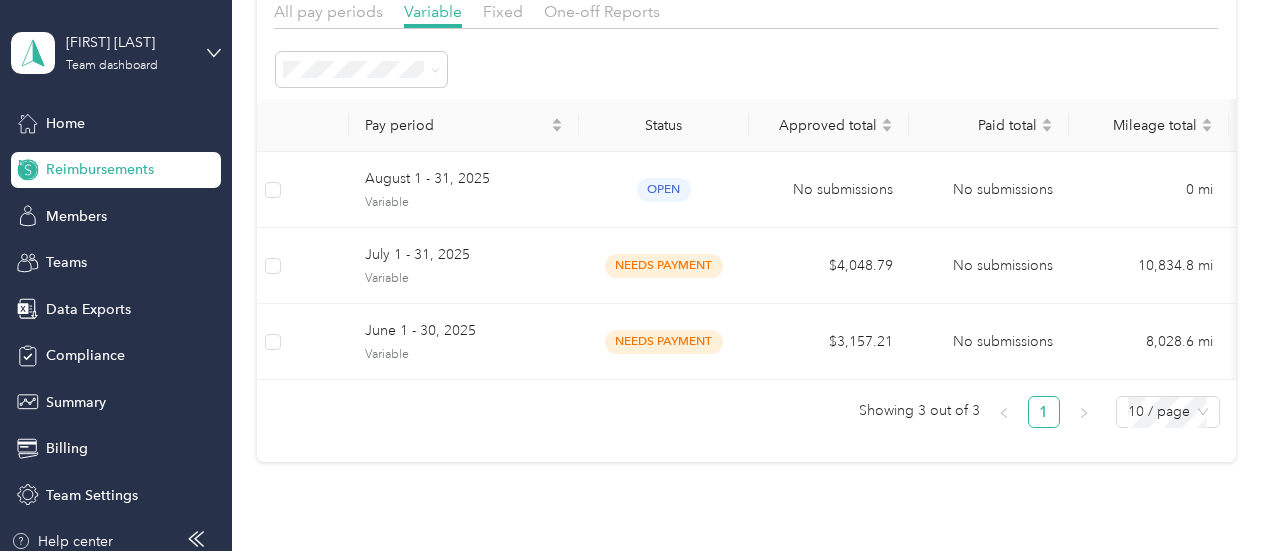 scroll, scrollTop: 135, scrollLeft: 0, axis: vertical 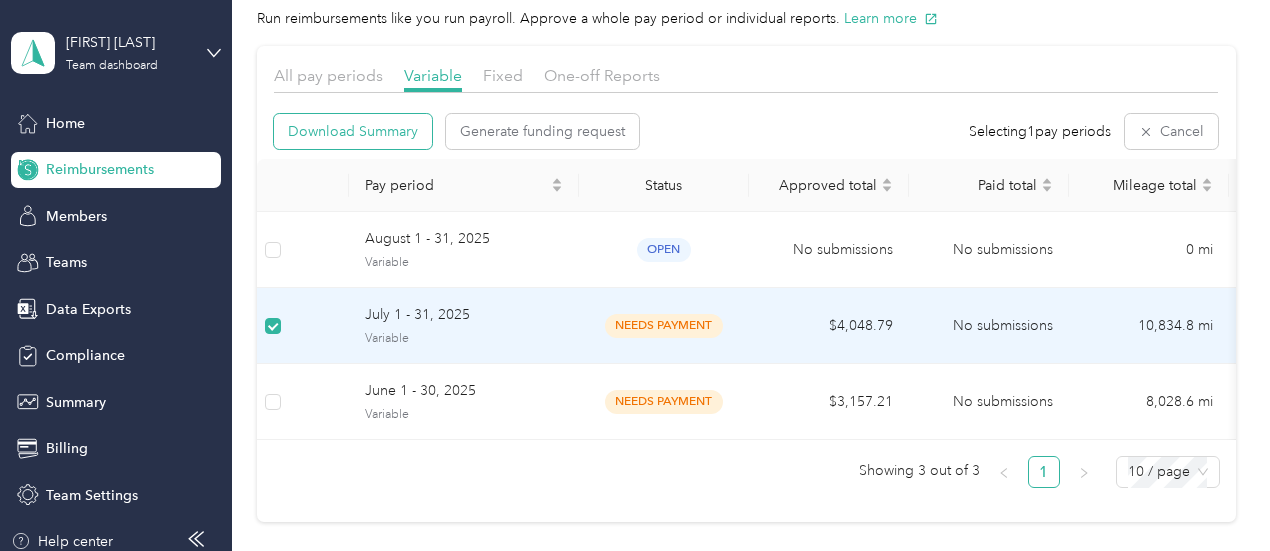 click on "Download Summary" at bounding box center [353, 131] 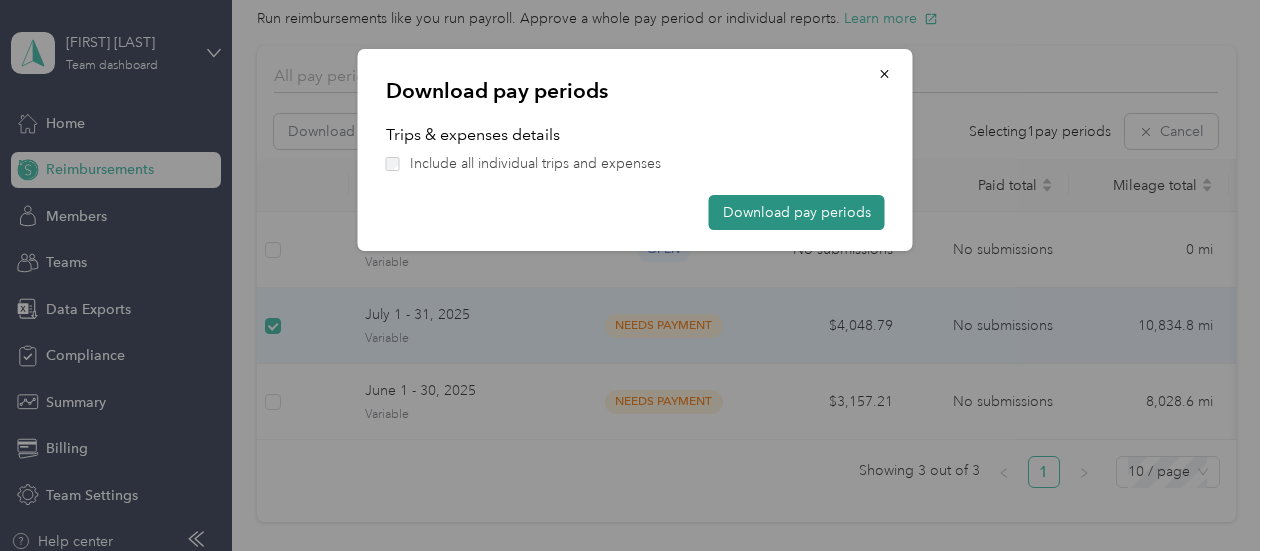 click on "Download pay periods" at bounding box center [797, 212] 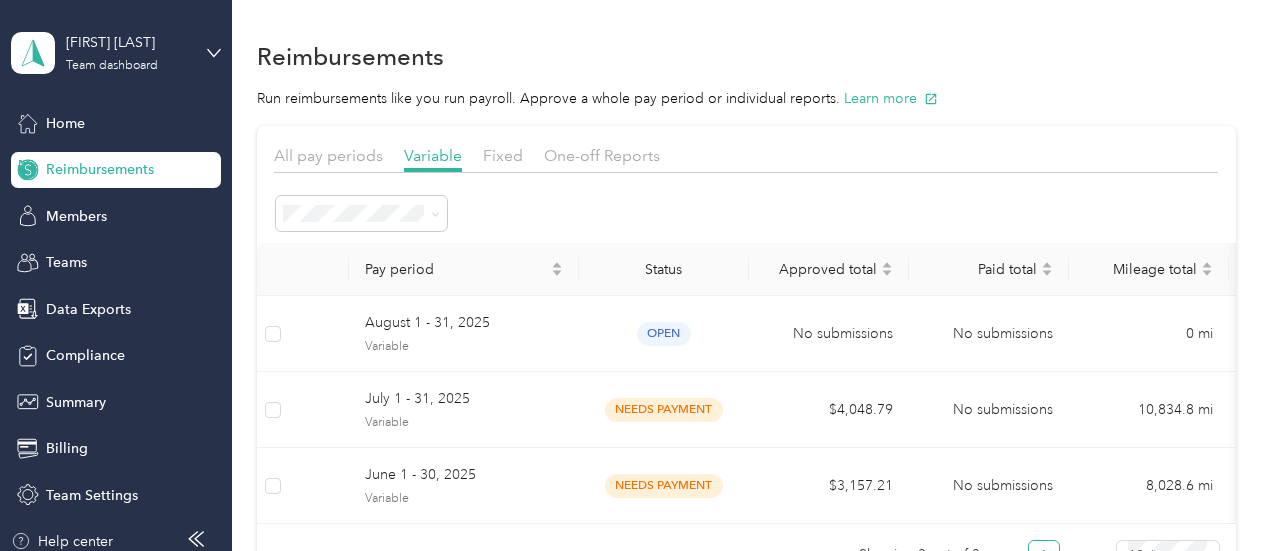 scroll, scrollTop: 0, scrollLeft: 0, axis: both 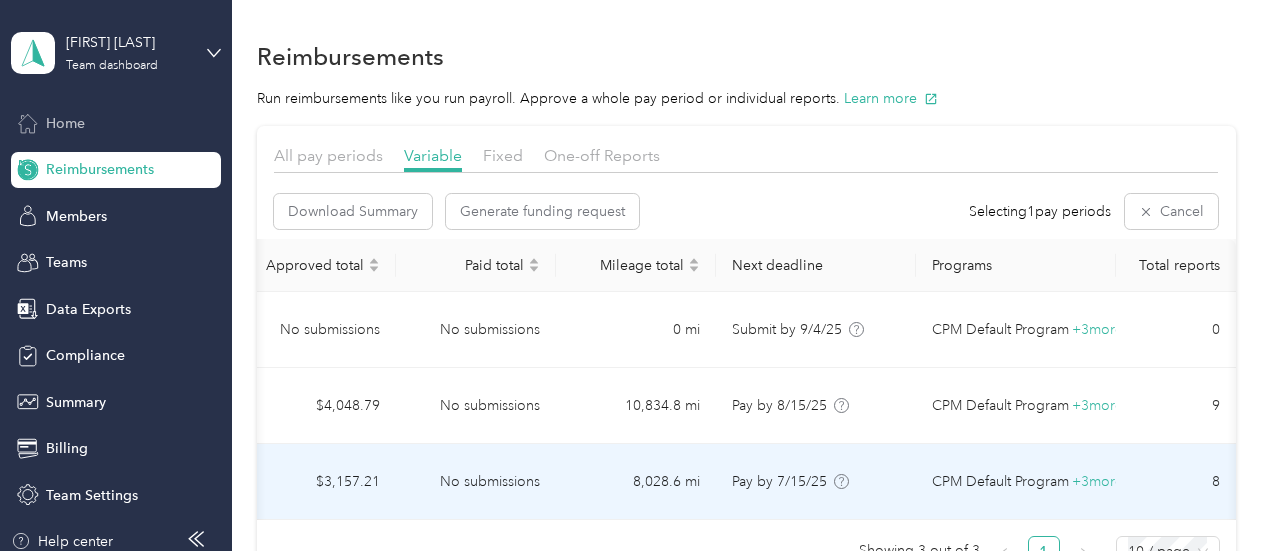 click on "Home" at bounding box center (65, 123) 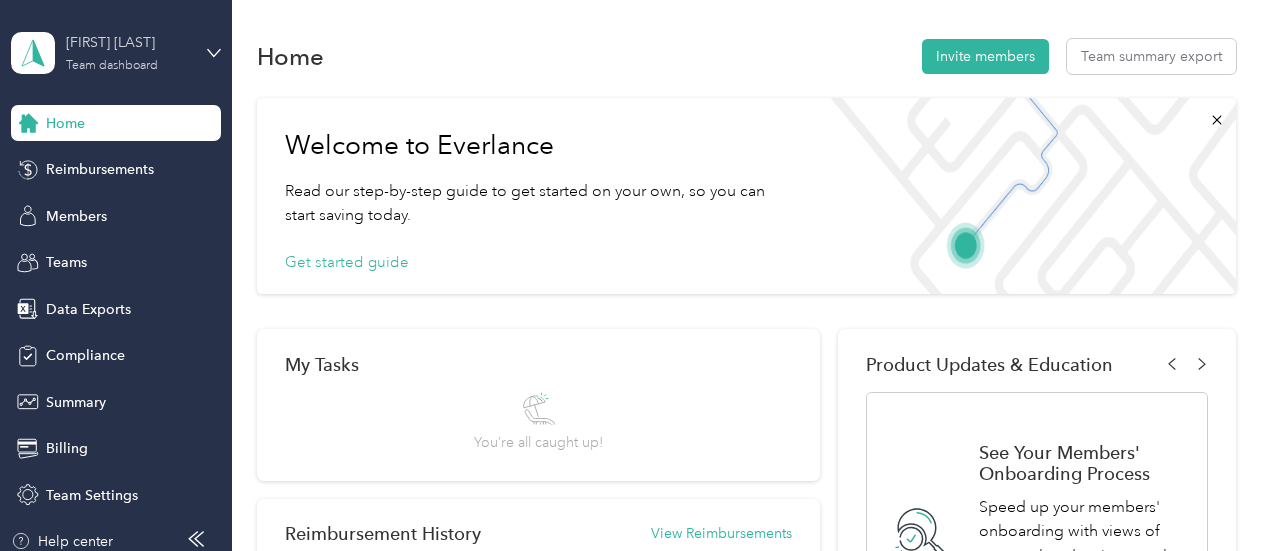 click on "Team dashboard" at bounding box center (112, 66) 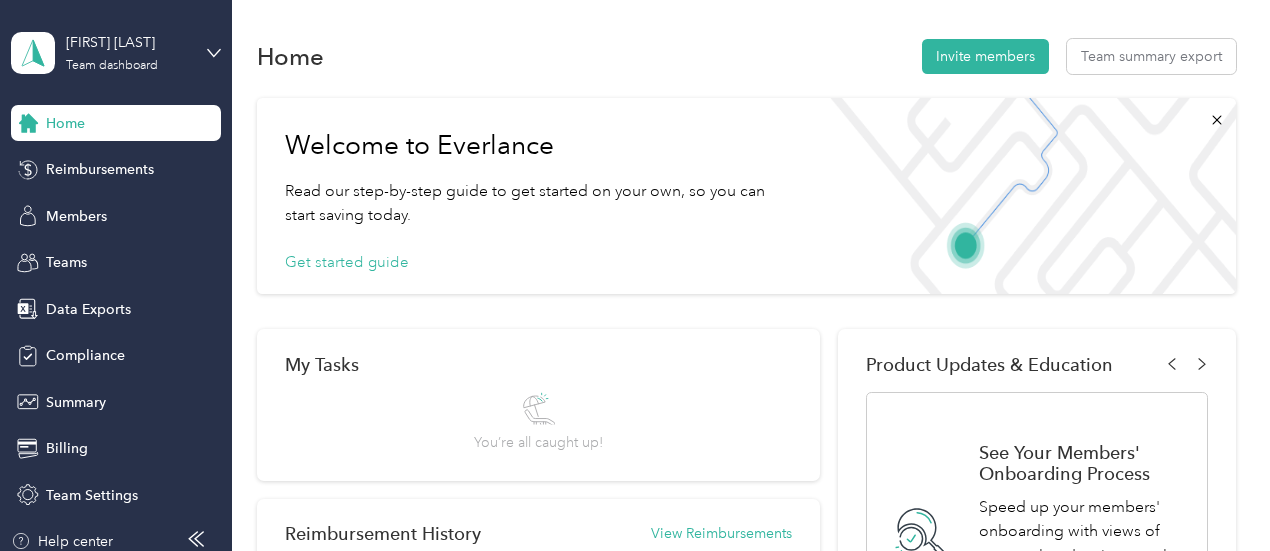 click on "Team dashboard" at bounding box center (156, 164) 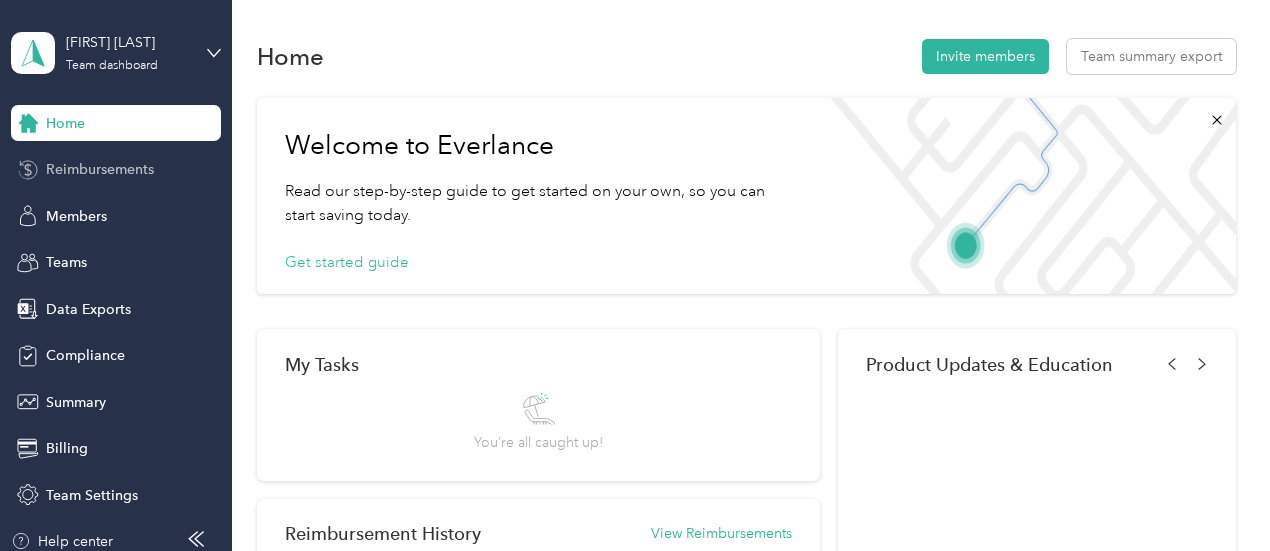 click on "Reimbursements" at bounding box center [100, 169] 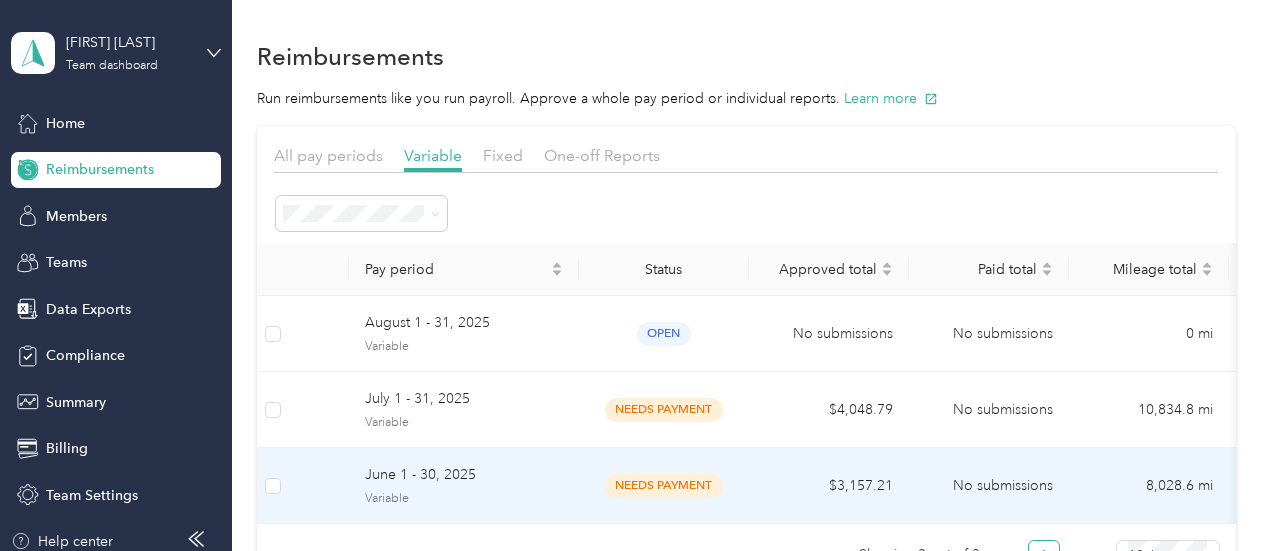 click on "needs payment" at bounding box center [664, 485] 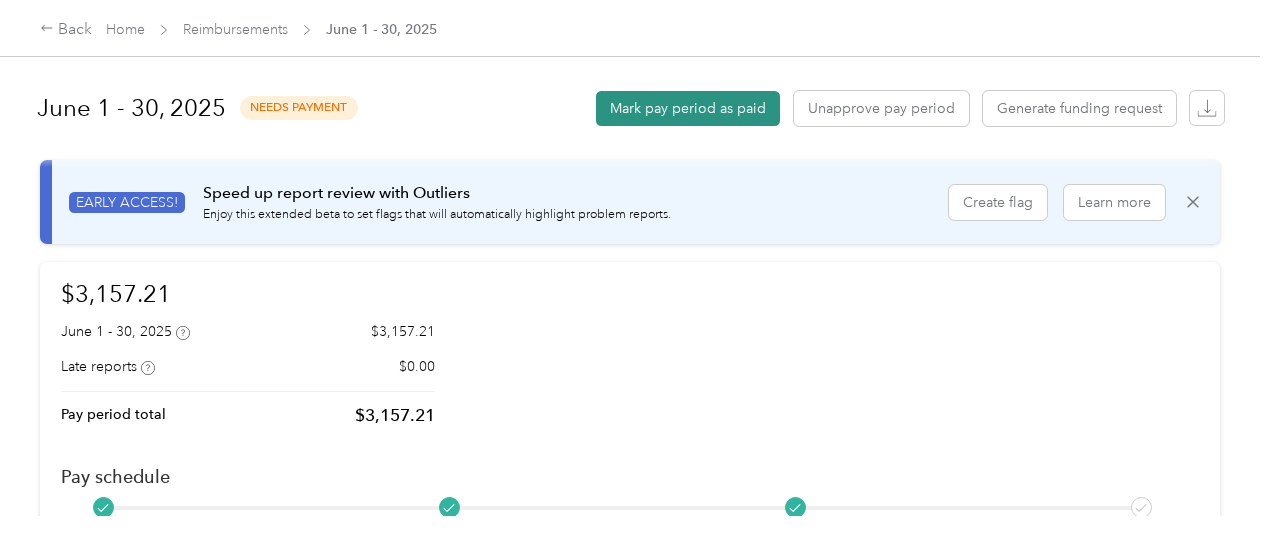 click on "Mark pay period as paid" at bounding box center [688, 108] 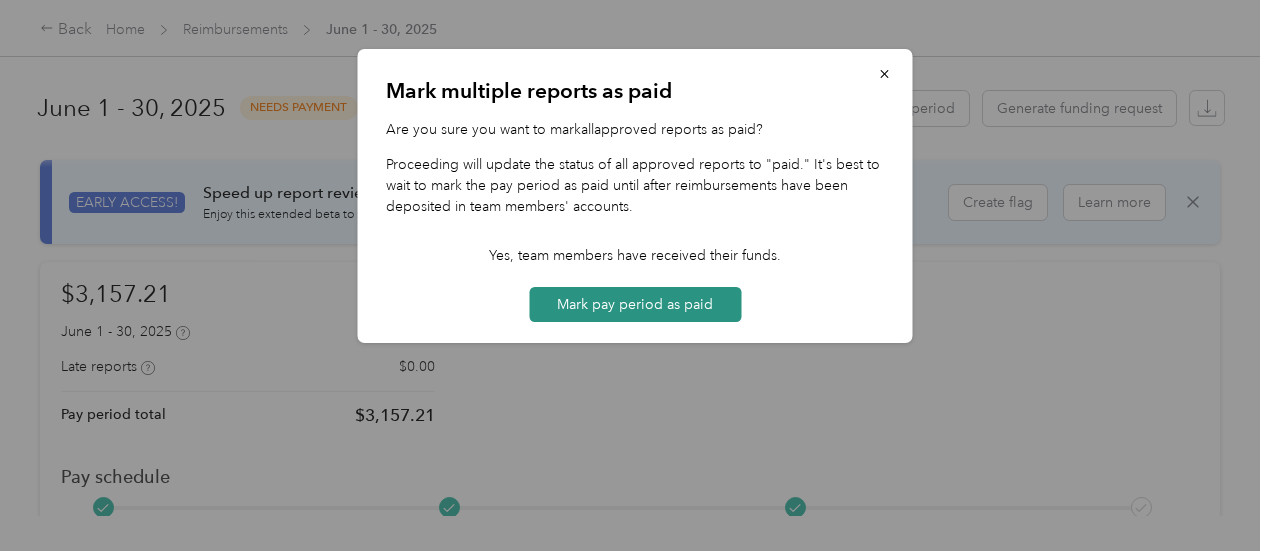 click on "Mark pay period as paid" at bounding box center (635, 304) 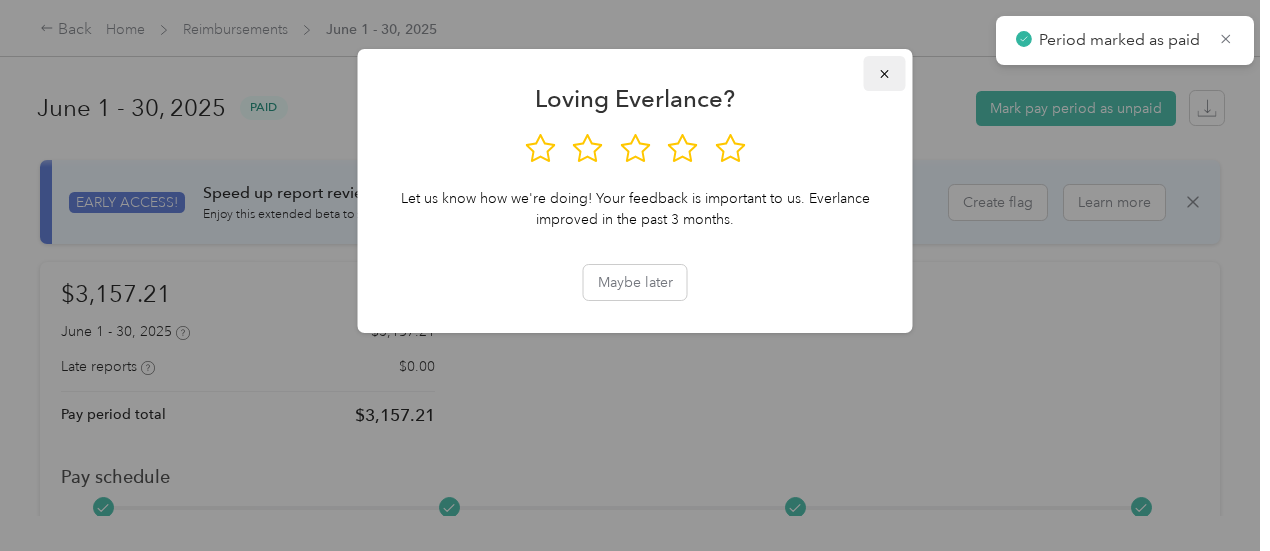 click 